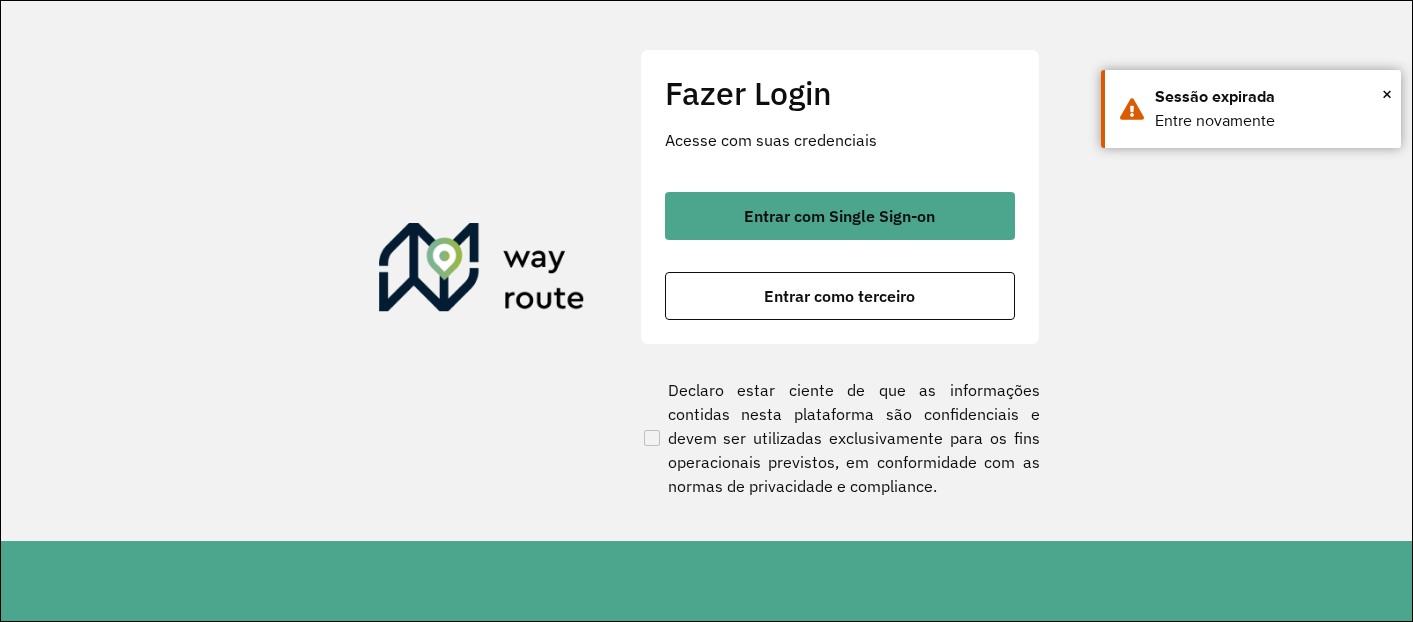 scroll, scrollTop: 0, scrollLeft: 0, axis: both 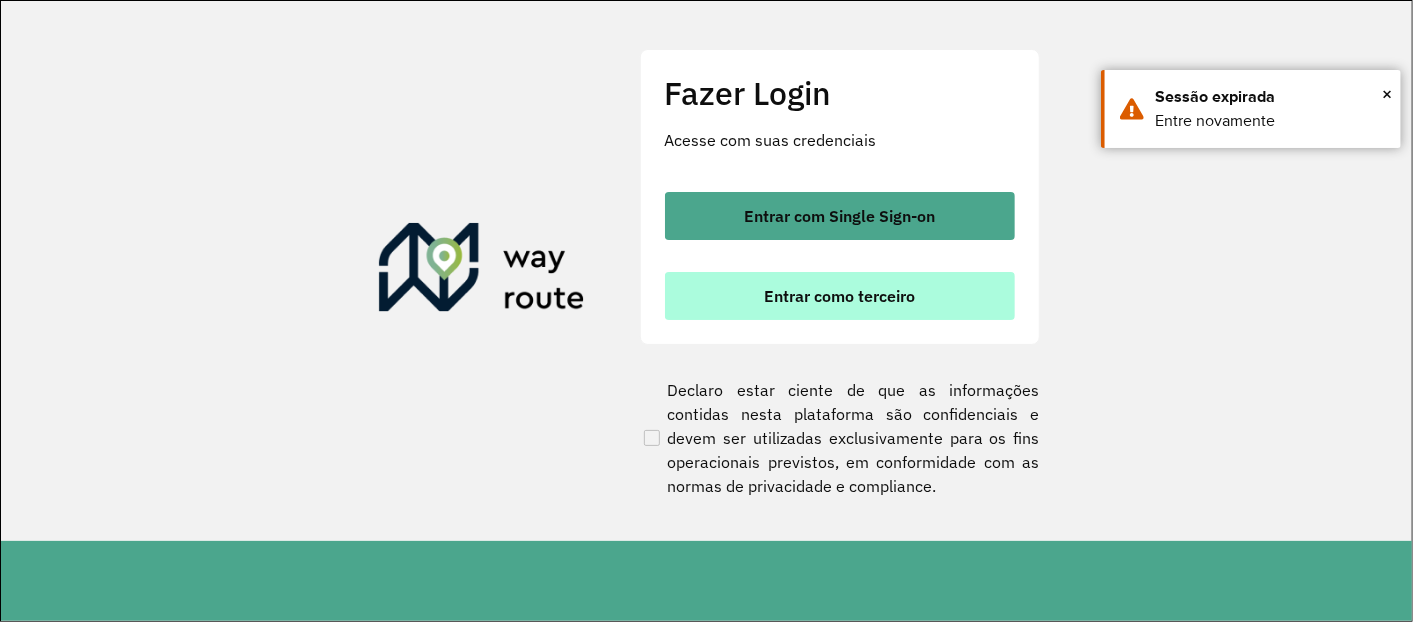 click on "Entrar como terceiro" at bounding box center [839, 296] 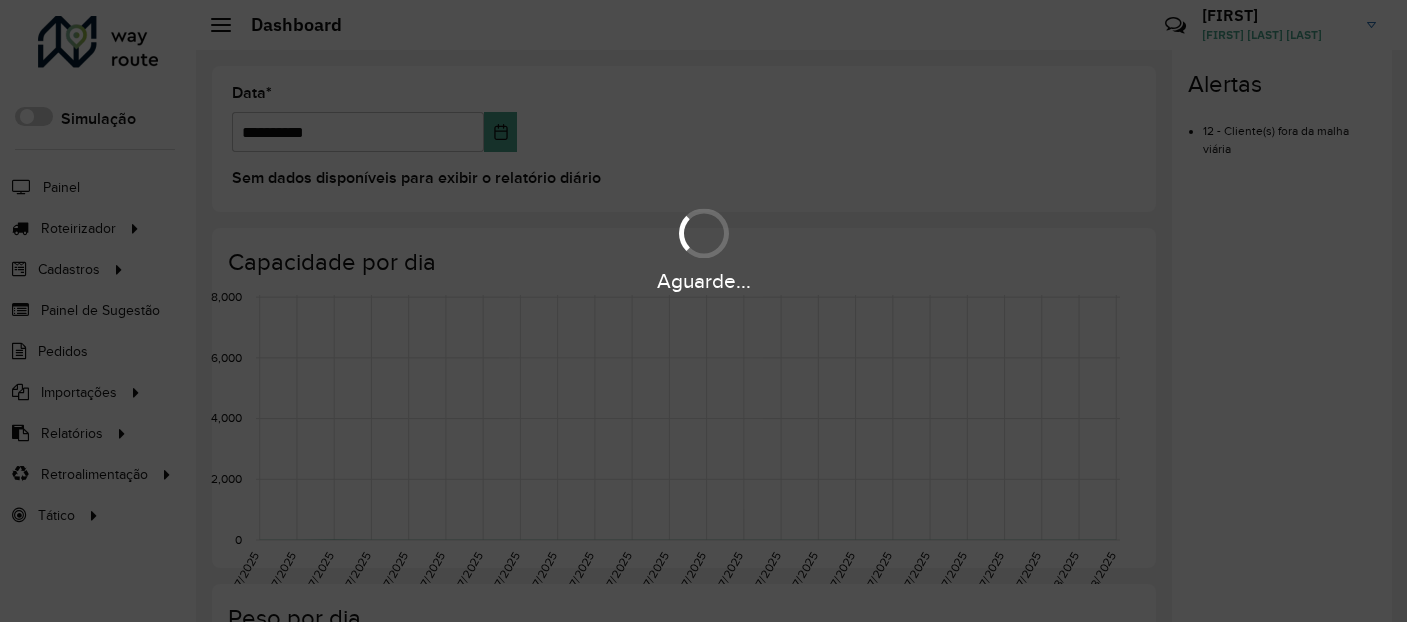 scroll, scrollTop: 0, scrollLeft: 0, axis: both 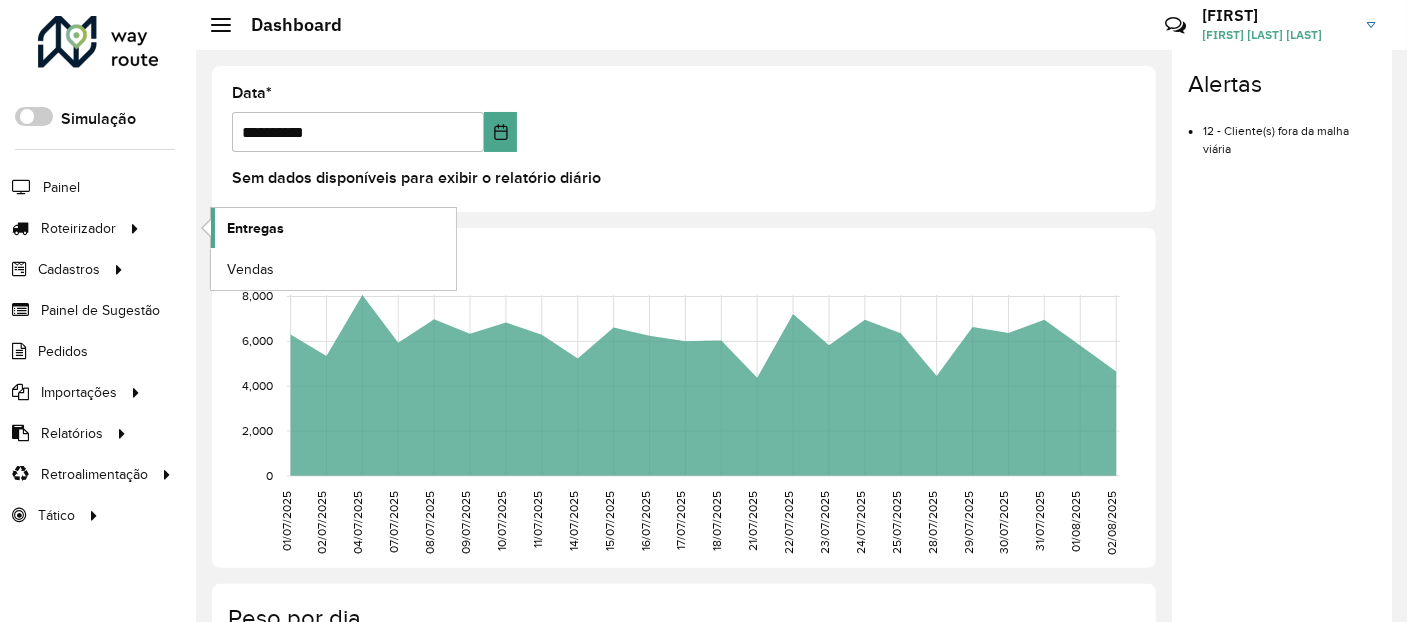 click on "Entregas" 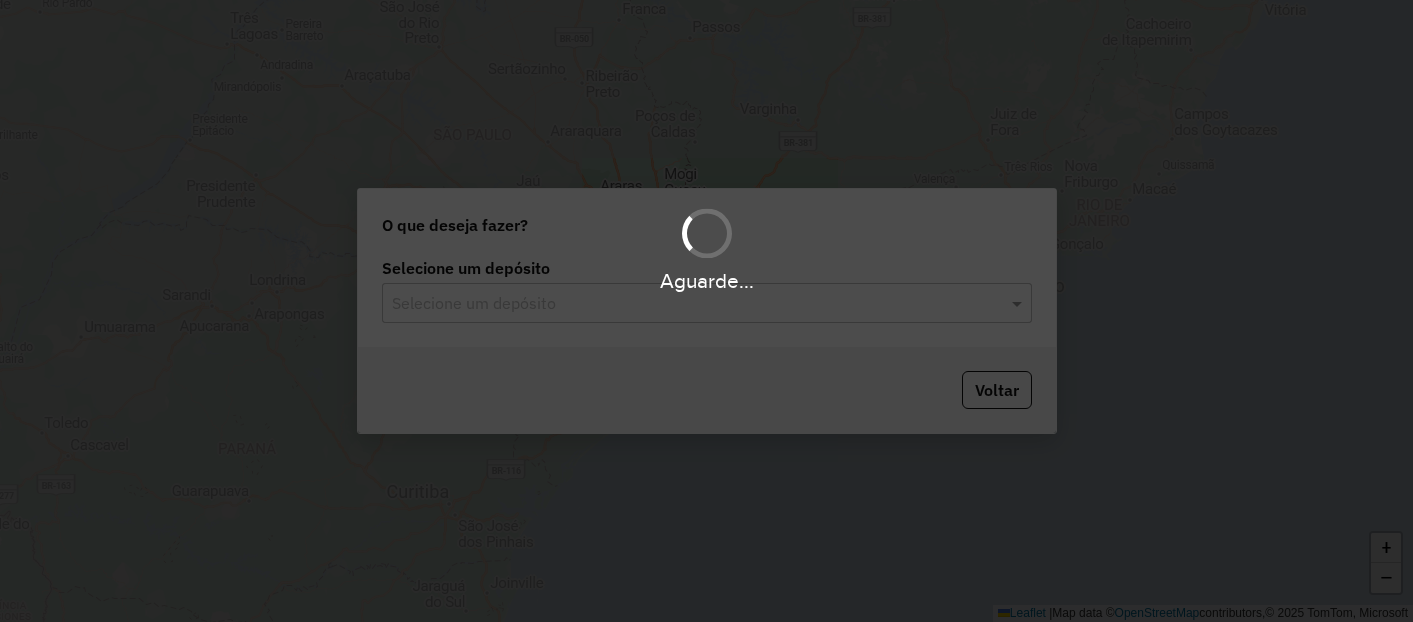 scroll, scrollTop: 0, scrollLeft: 0, axis: both 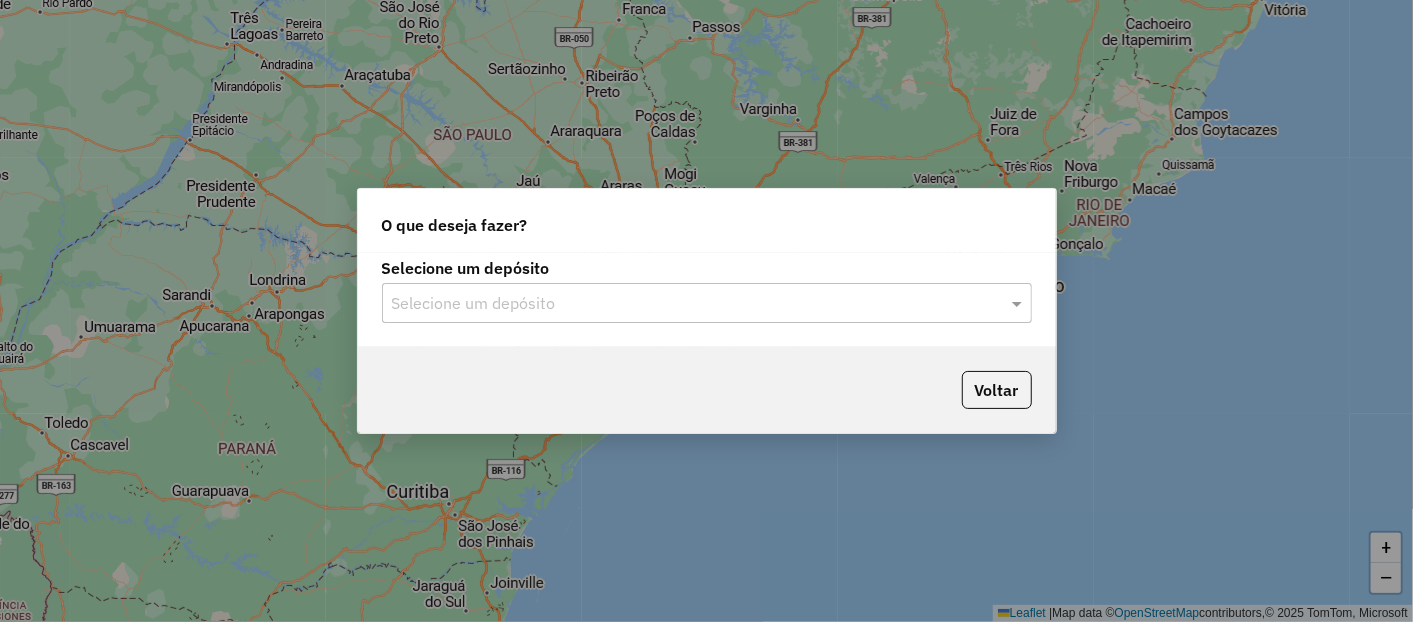 click 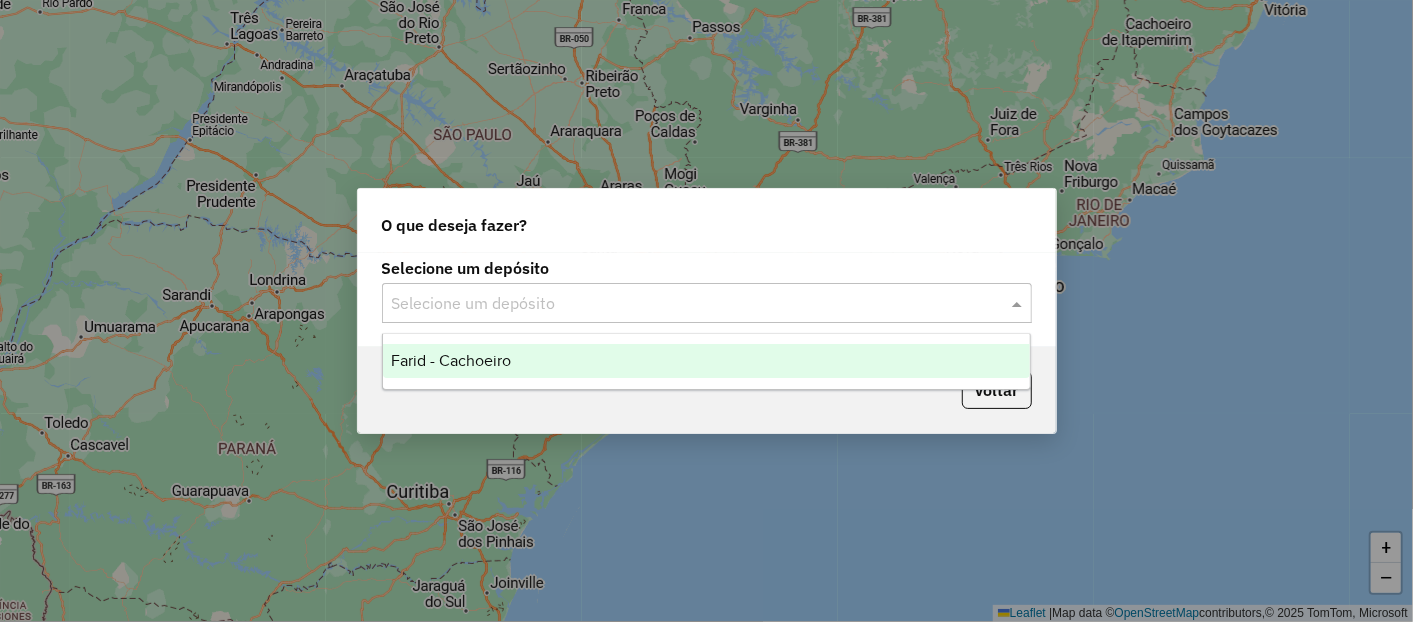 click on "Farid - Cachoeiro" at bounding box center [451, 360] 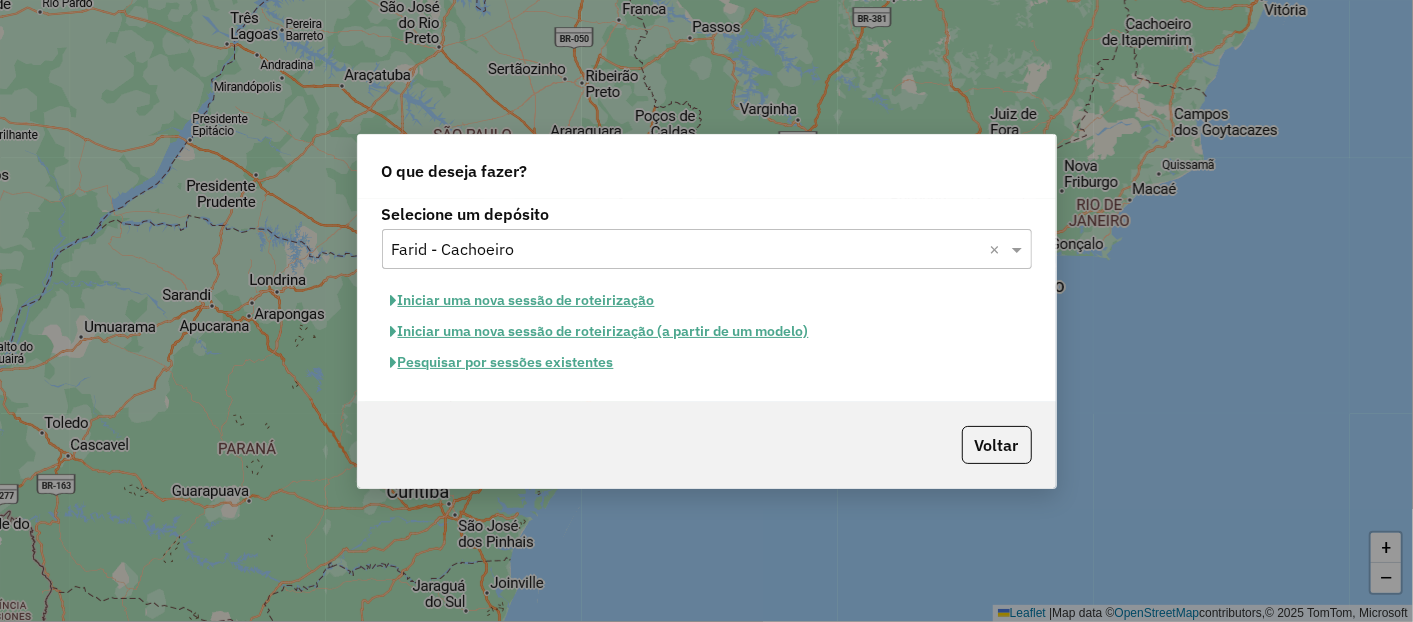 click on "Pesquisar por sessões existentes" 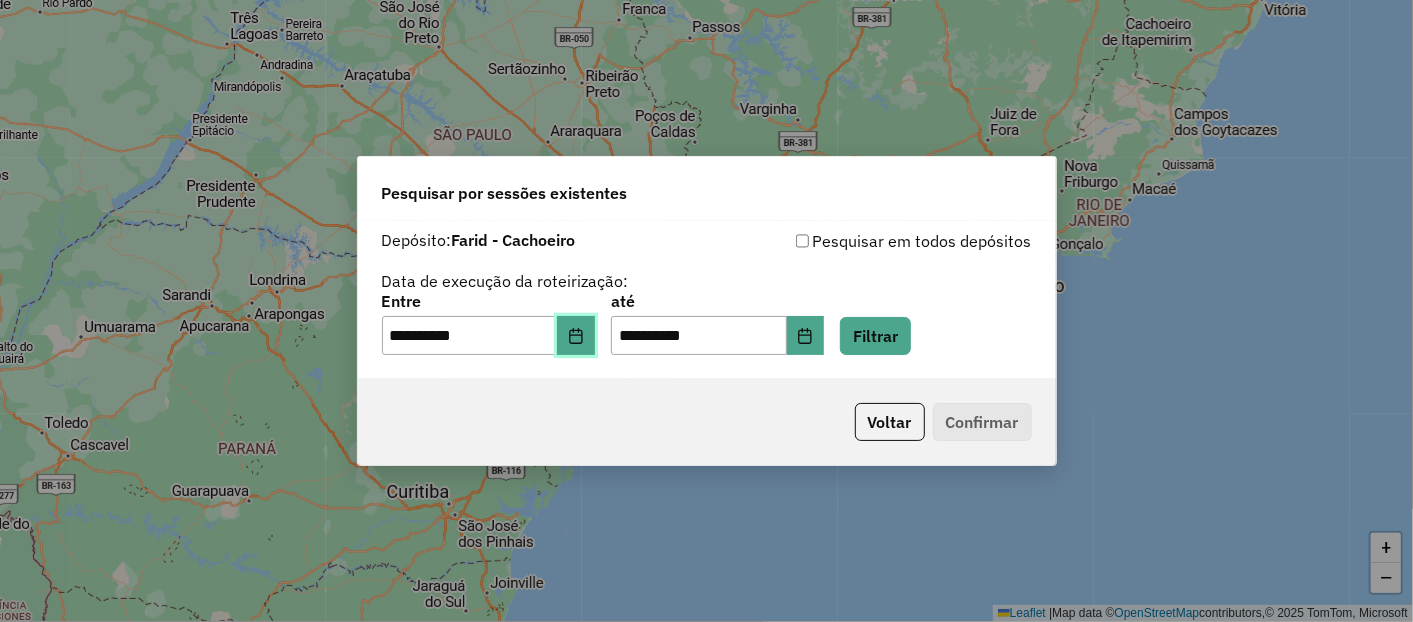click at bounding box center (576, 336) 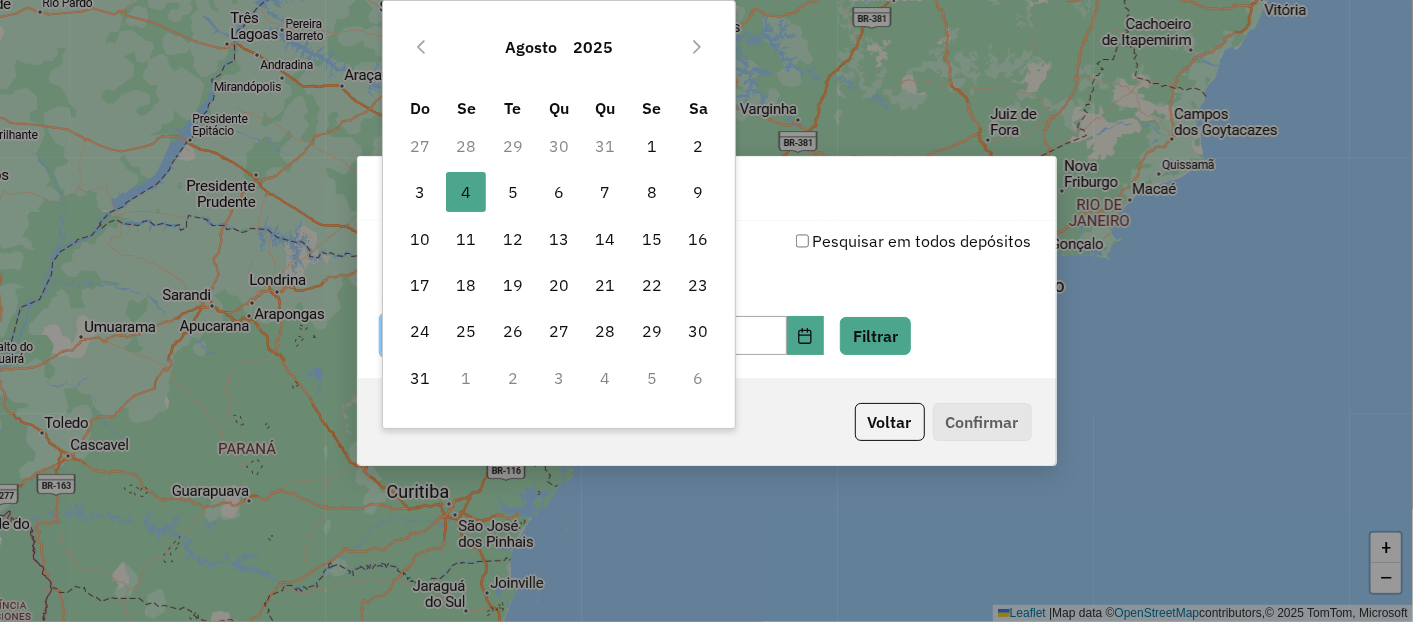 click on "28" at bounding box center [466, 146] 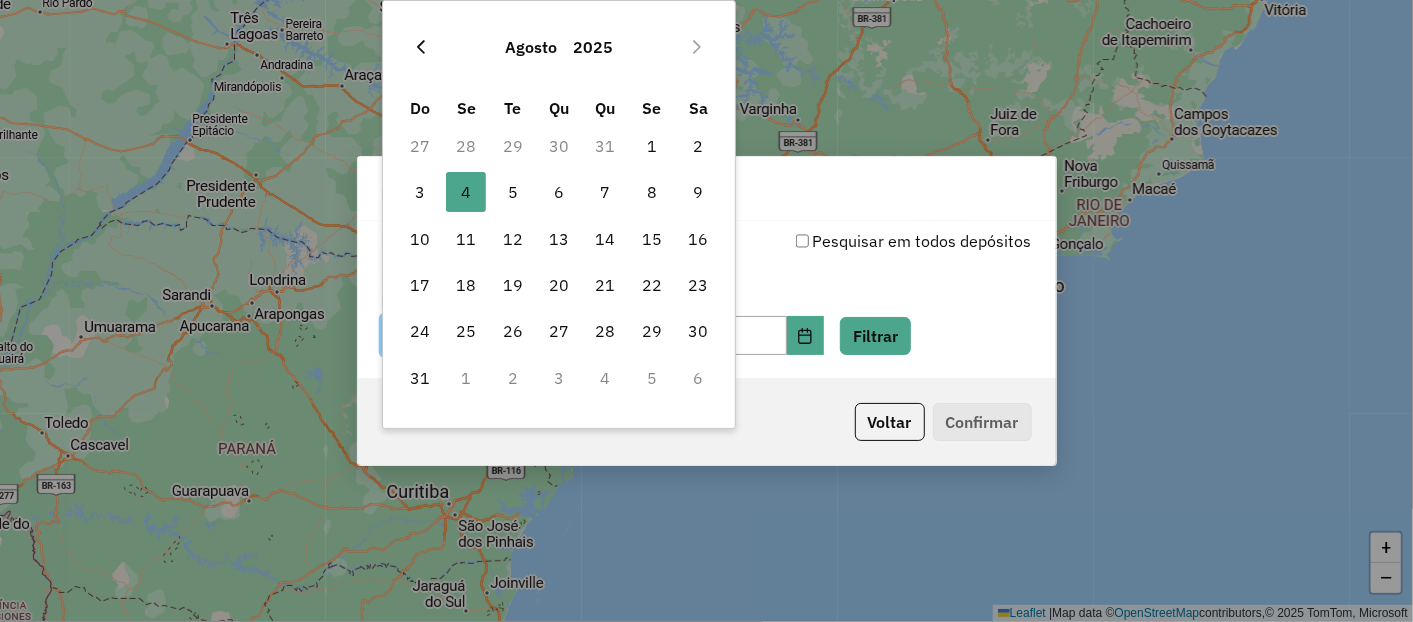 click 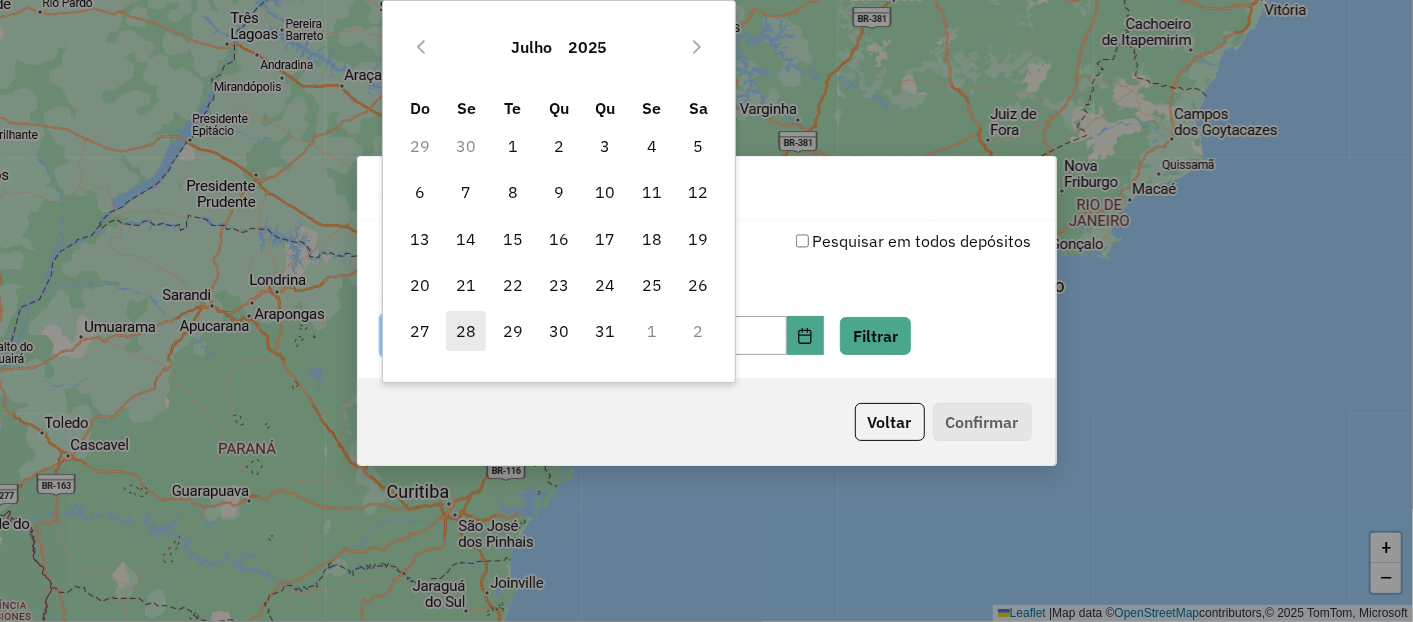 click on "28" at bounding box center [466, 331] 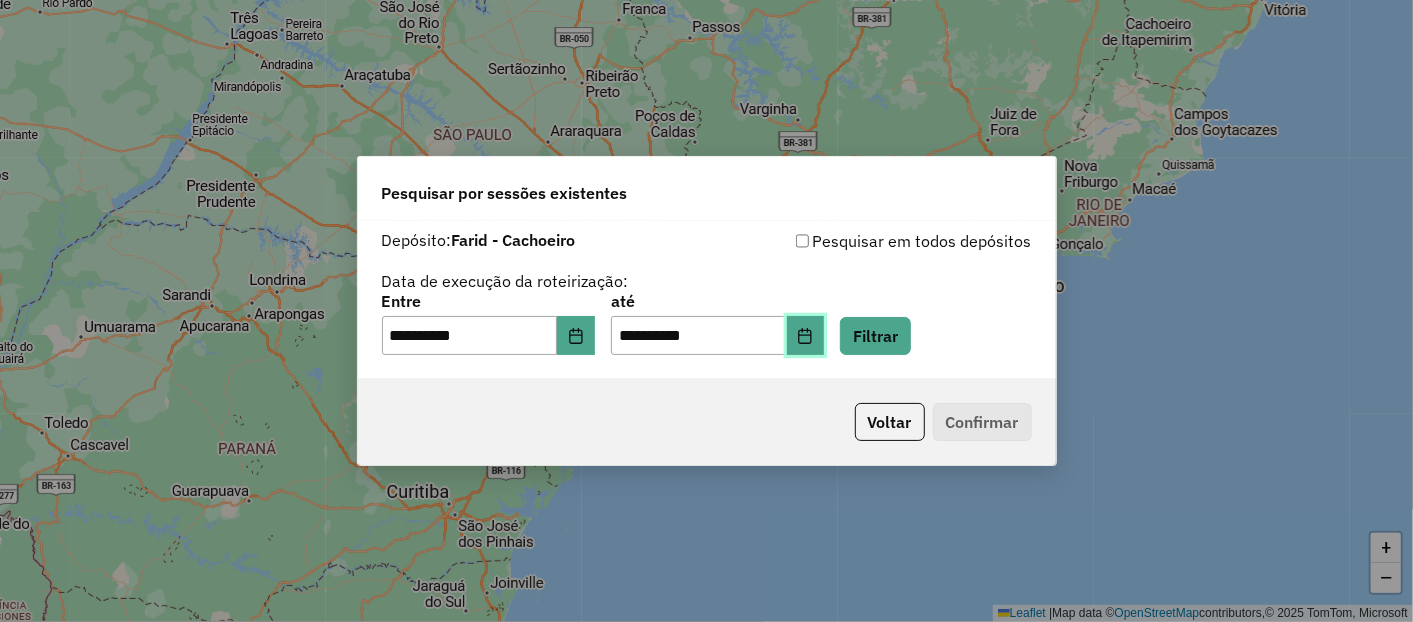 click 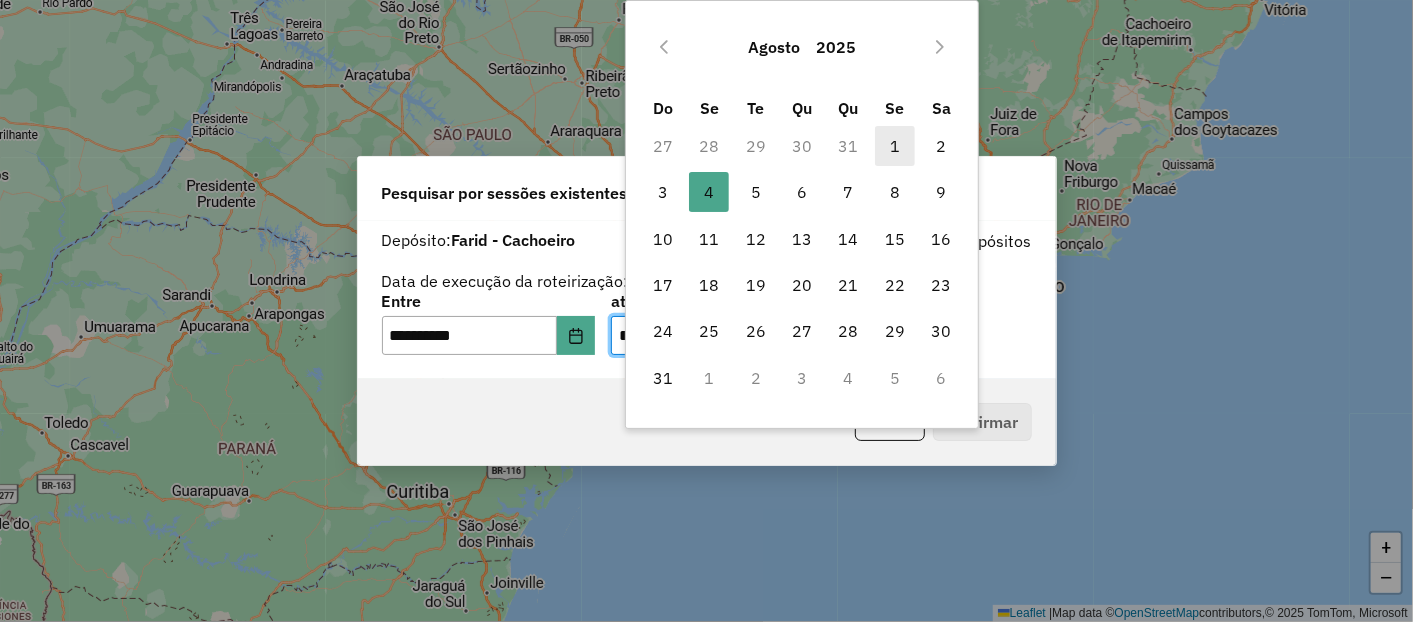 click on "1" at bounding box center [895, 146] 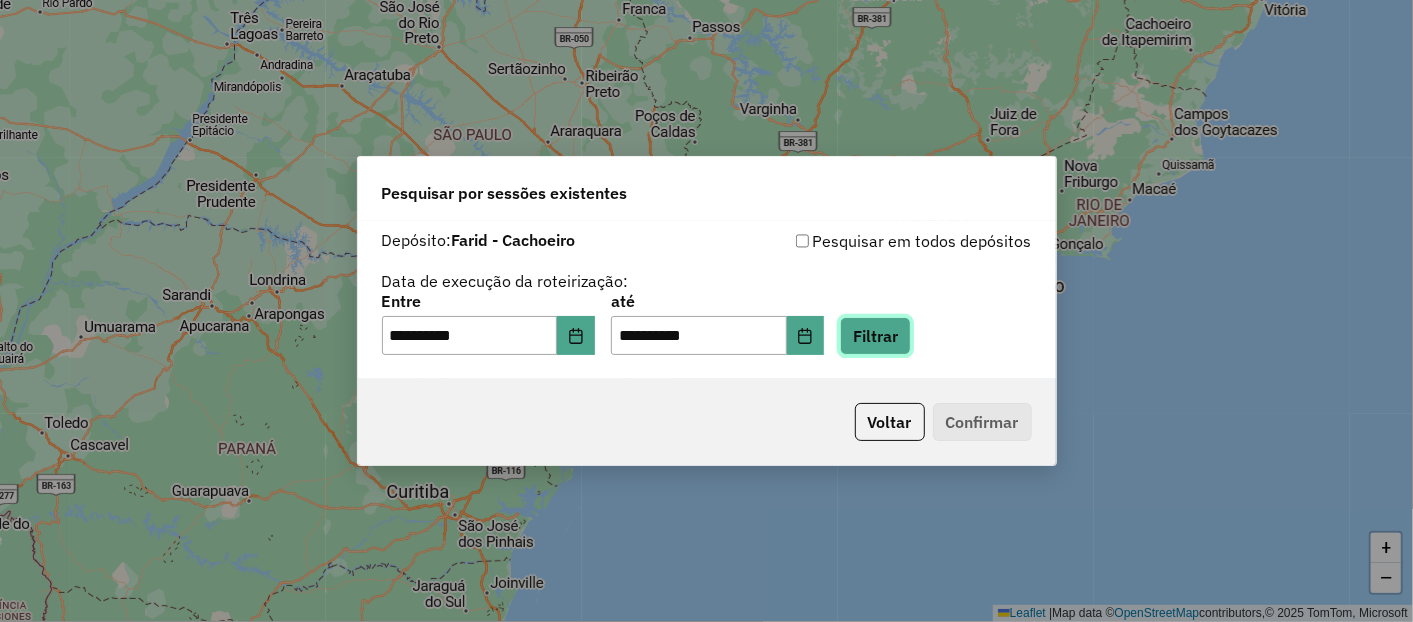 click on "Filtrar" 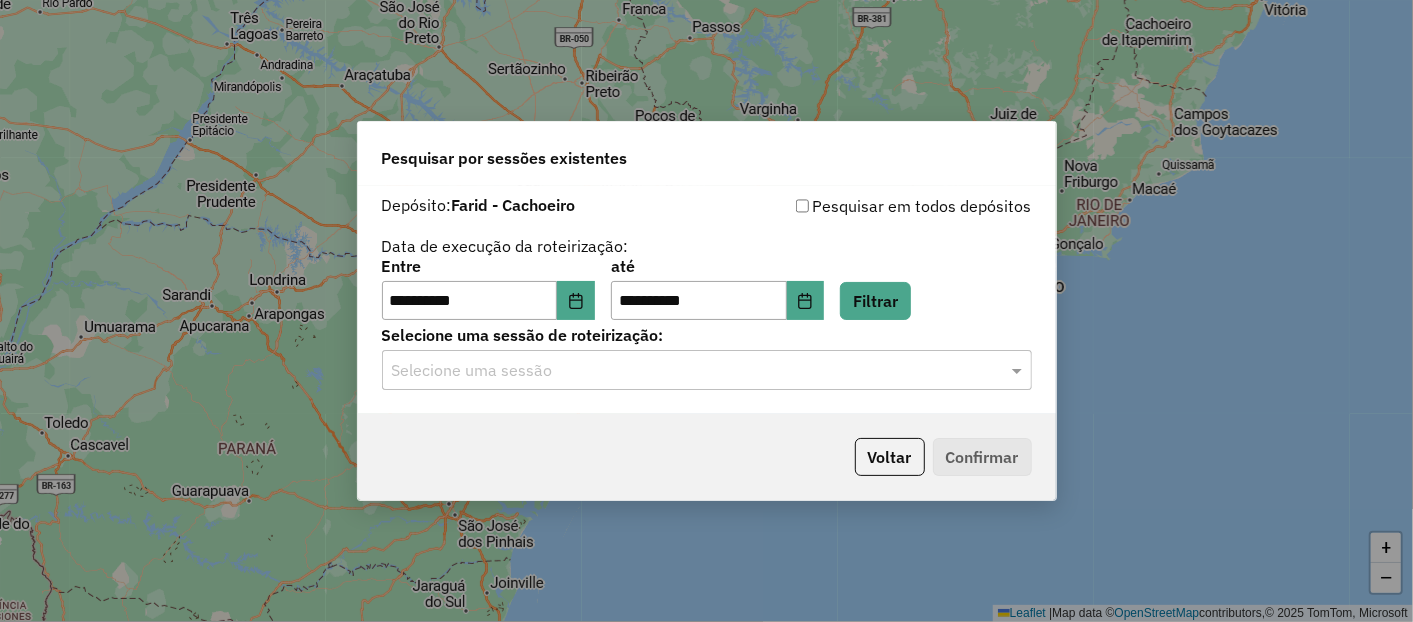 click 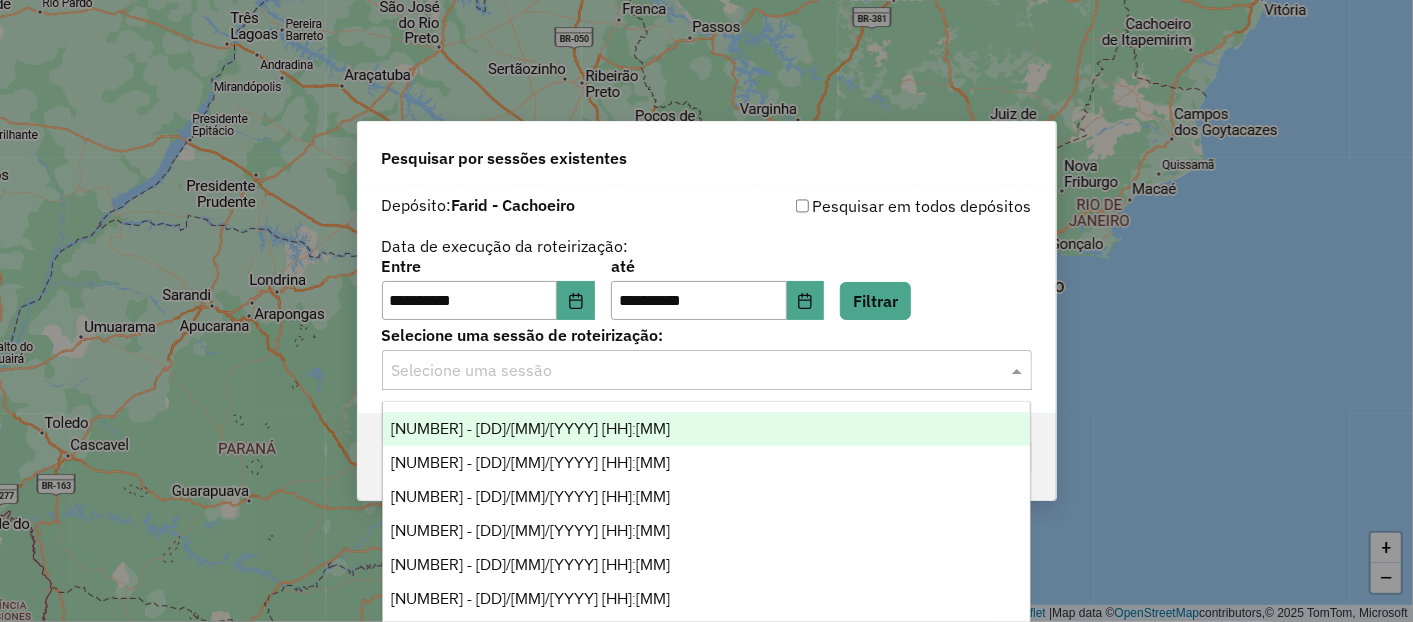 click on "970842 - 28/07/2025 18:48" at bounding box center (530, 428) 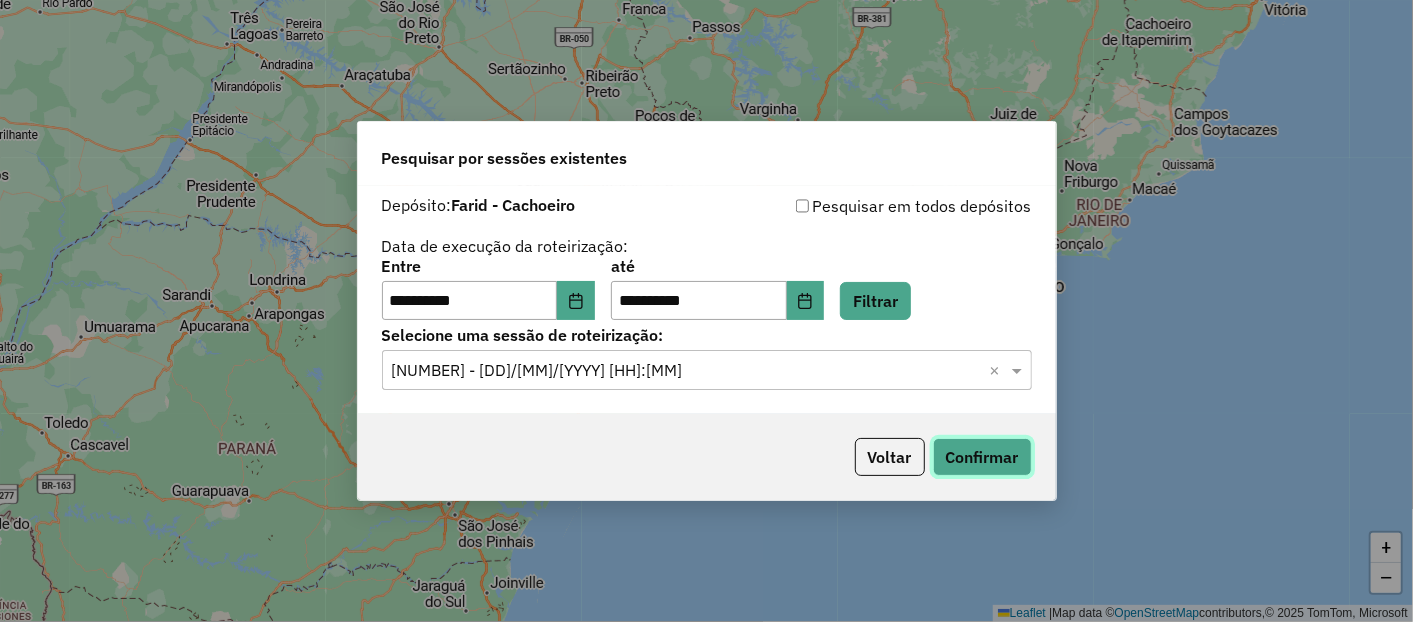 click on "Confirmar" 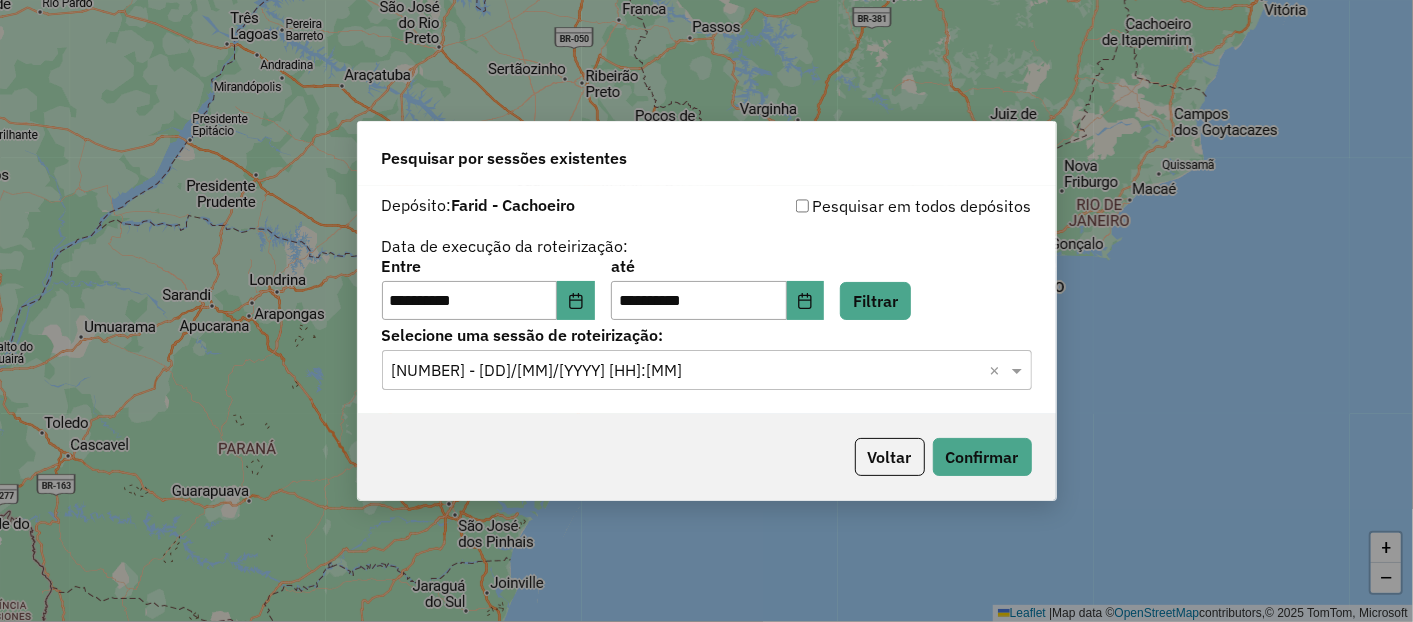 click 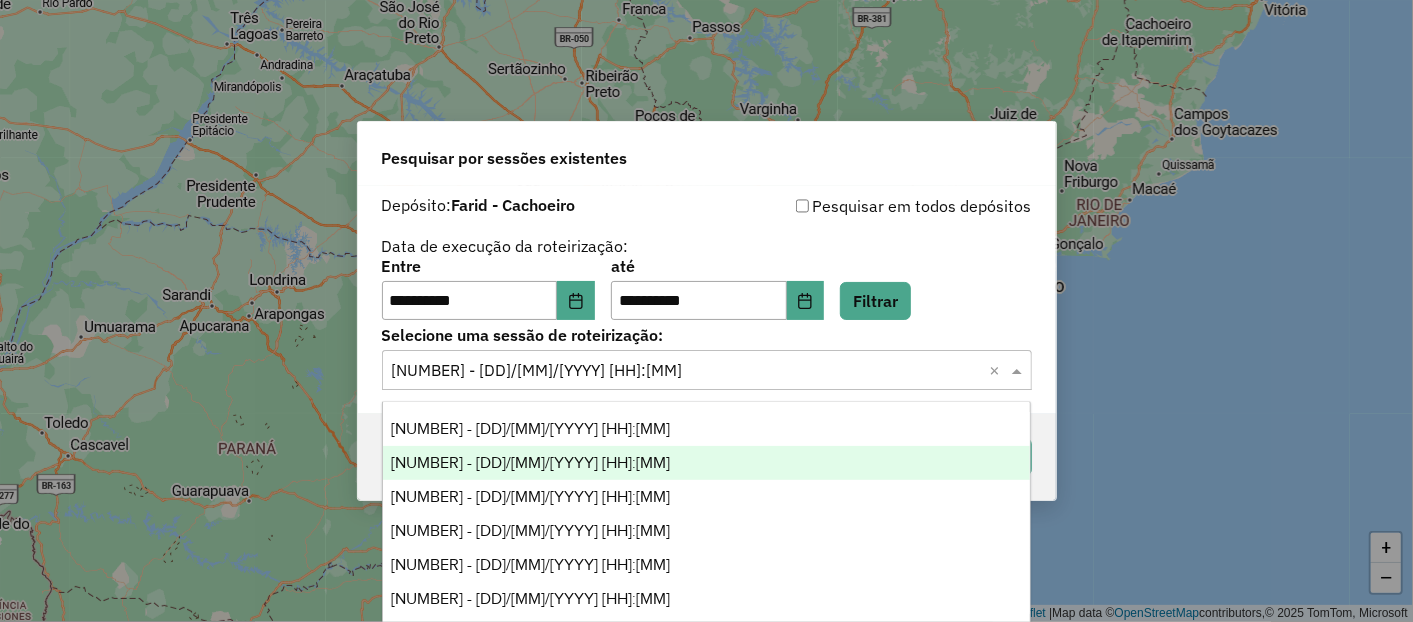 click on "971544 - 29/07/2025 18:06" at bounding box center (530, 462) 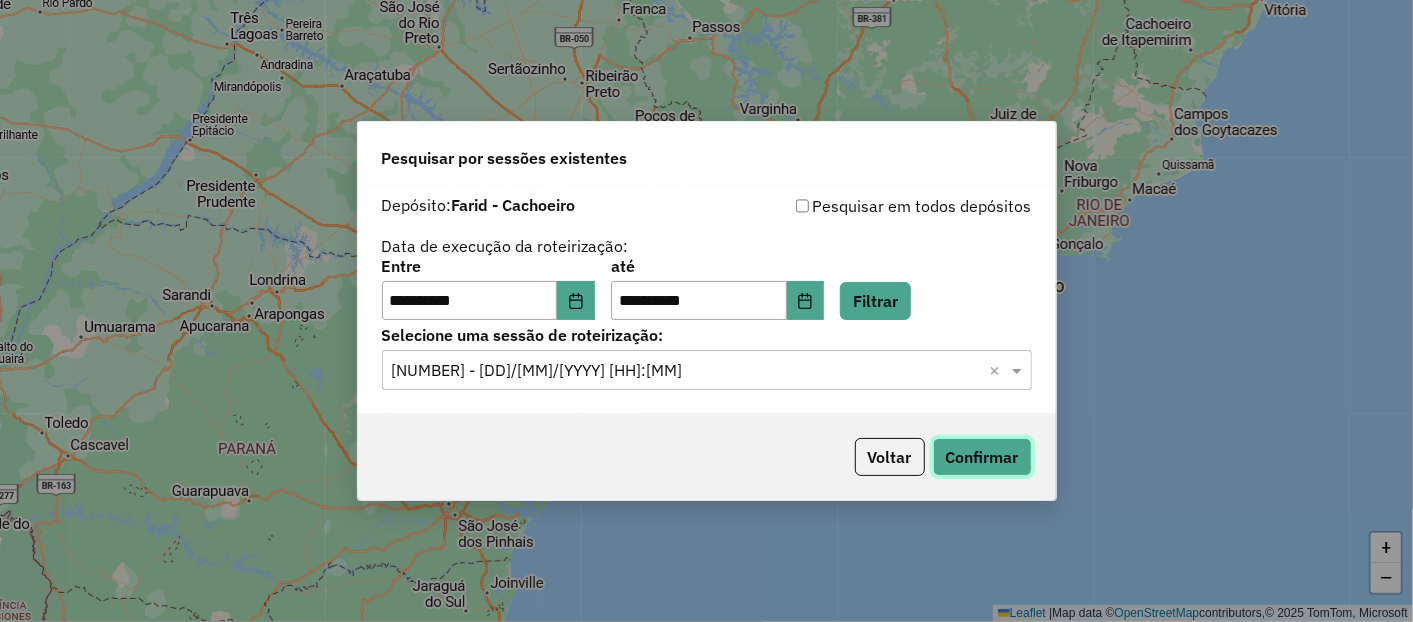 click on "Confirmar" 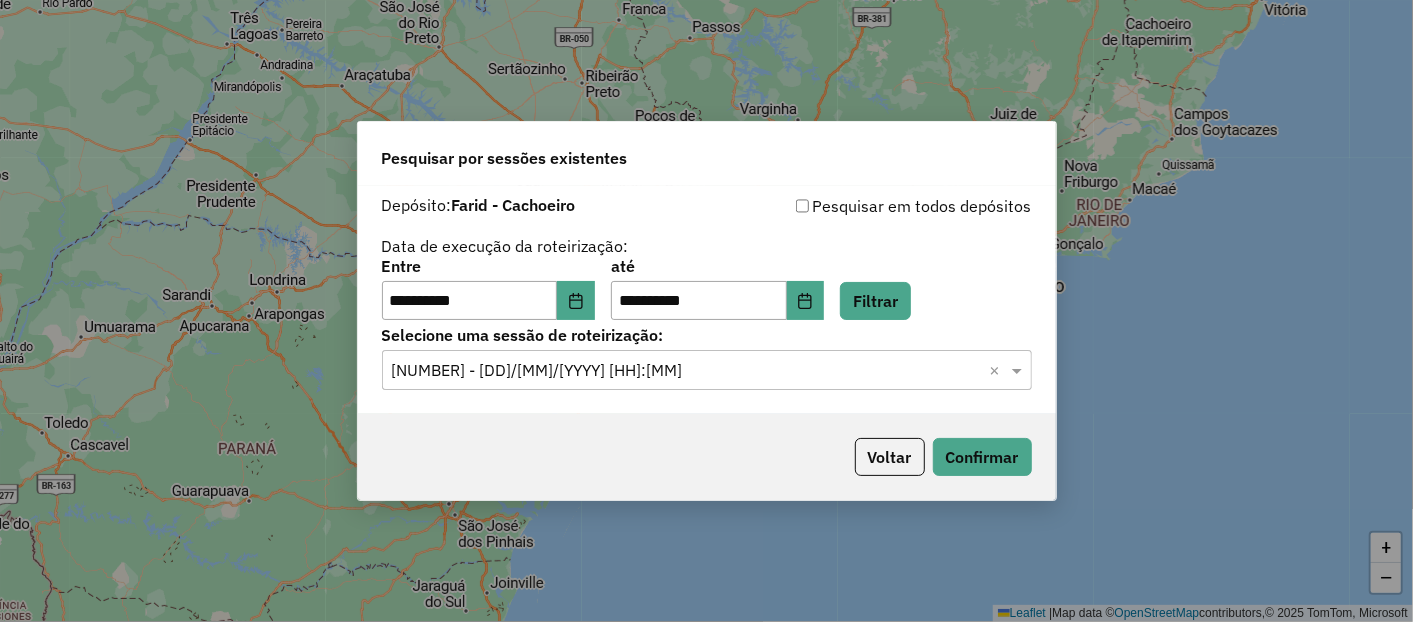 click 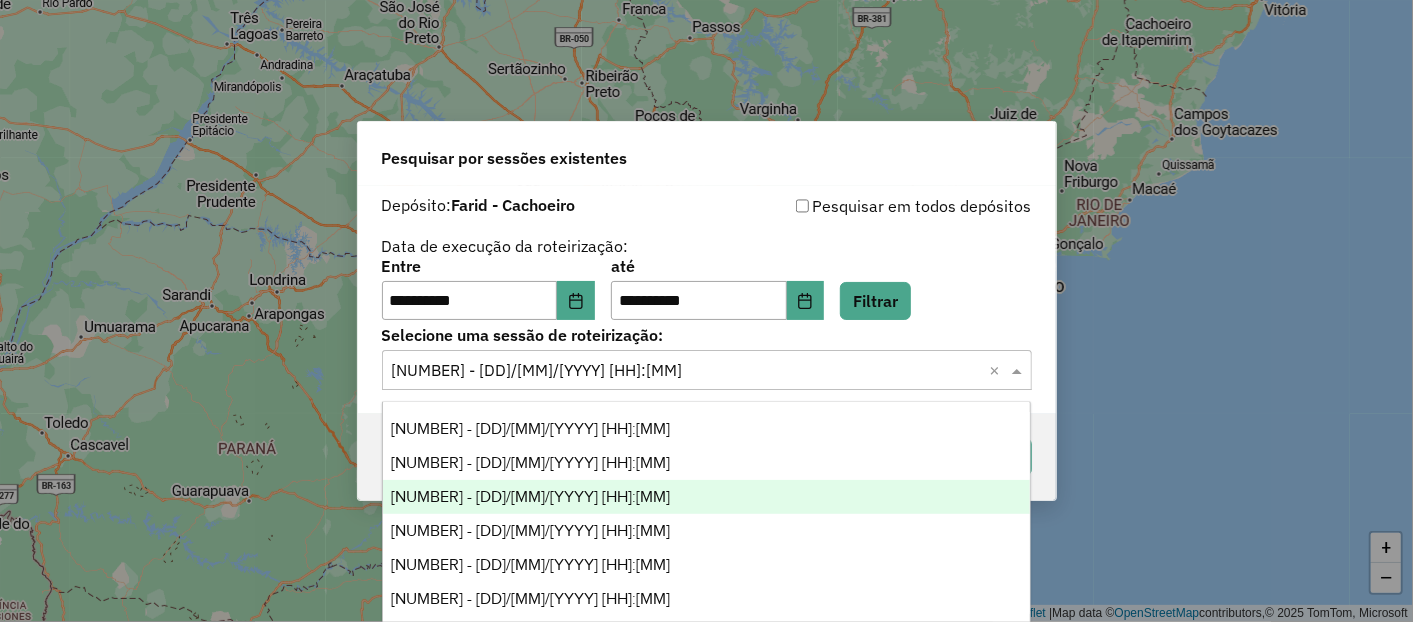 click on "971960 - 30/07/2025 17:43" at bounding box center (530, 496) 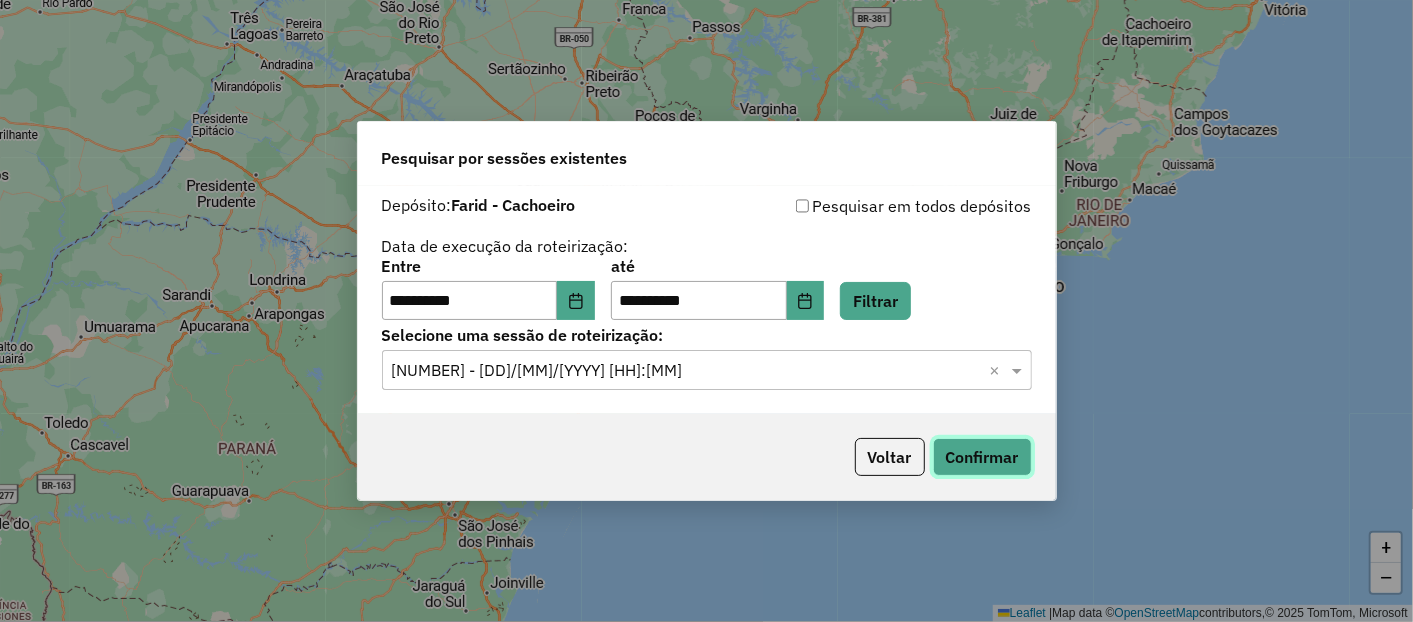 click on "Confirmar" 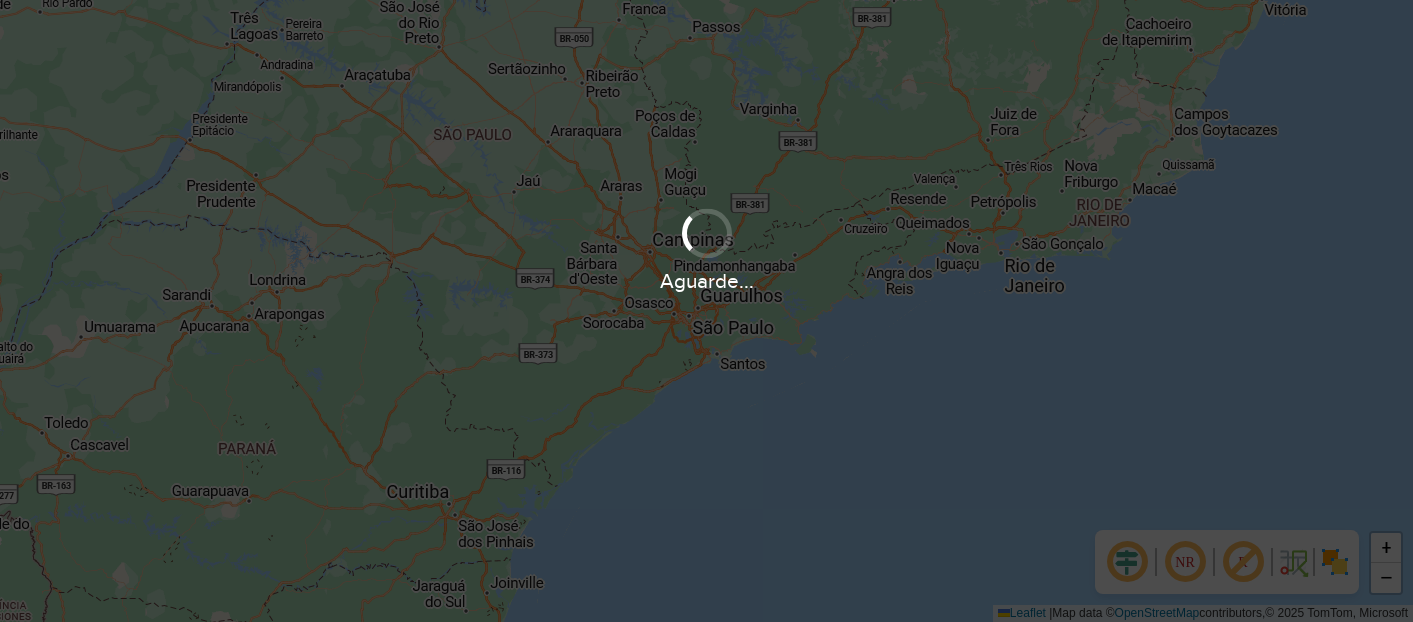 scroll, scrollTop: 0, scrollLeft: 0, axis: both 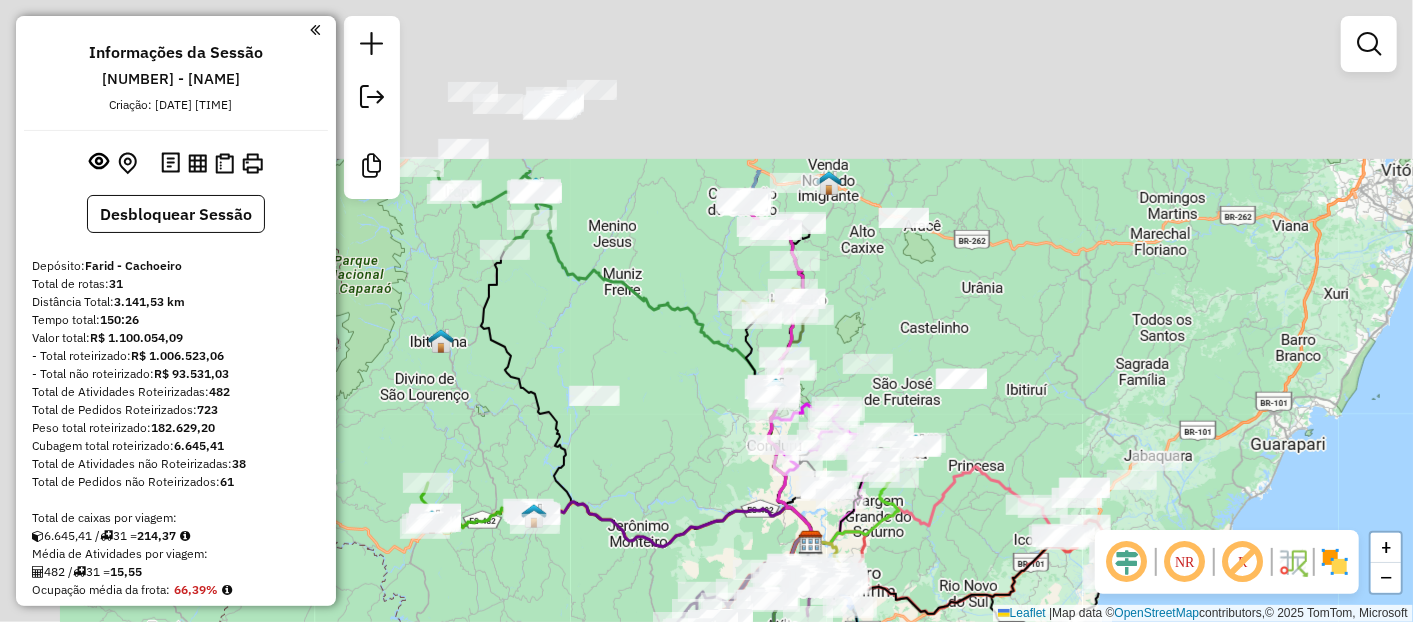 drag, startPoint x: 541, startPoint y: 205, endPoint x: 663, endPoint y: 474, distance: 295.37265 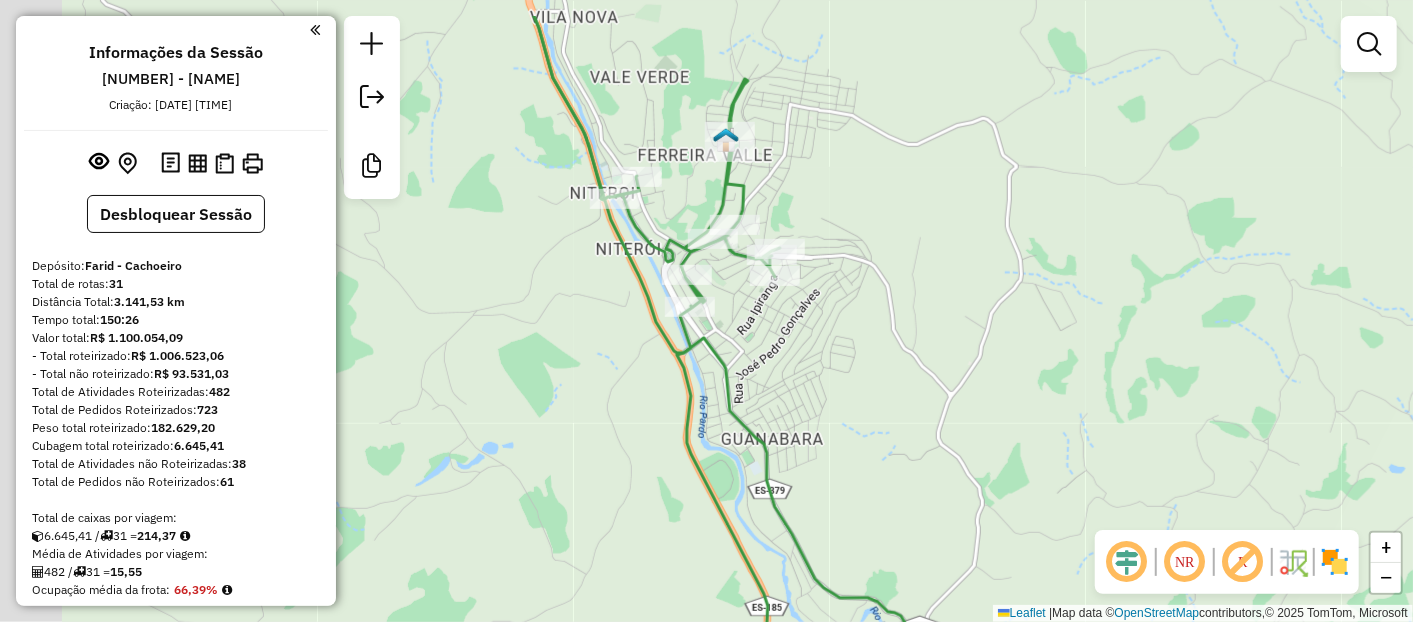 drag, startPoint x: 528, startPoint y: 250, endPoint x: 769, endPoint y: 331, distance: 254.24791 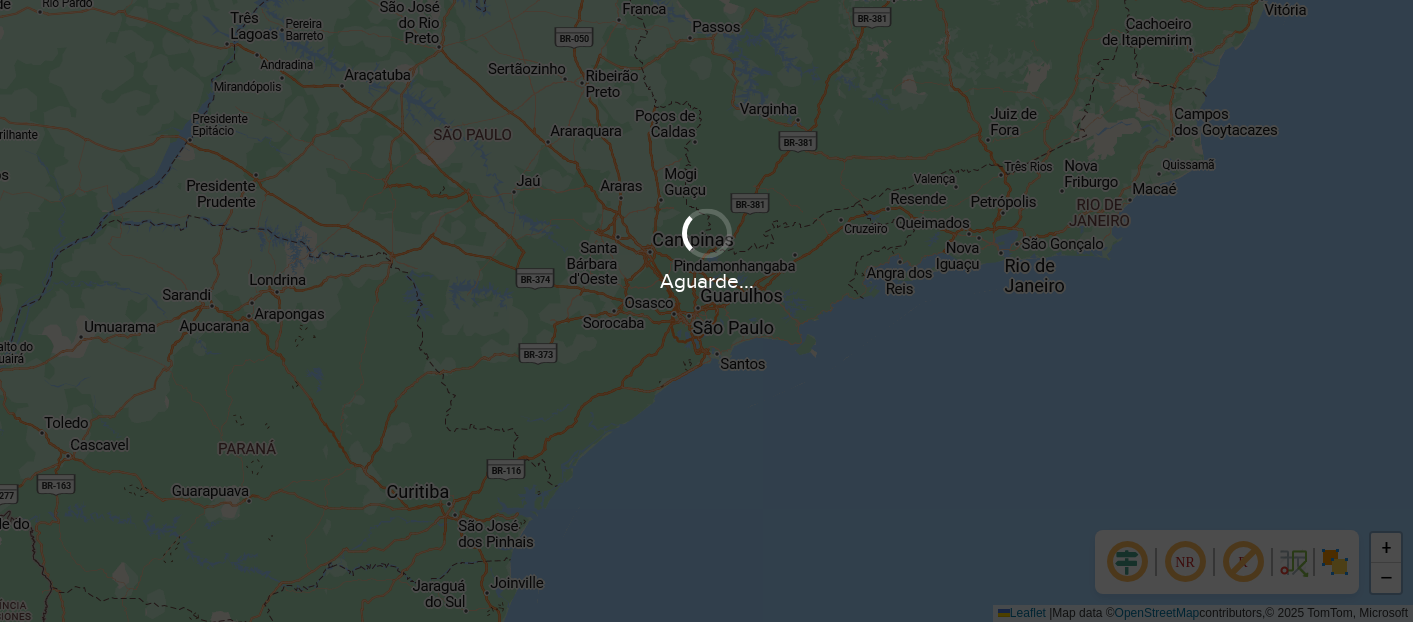 scroll, scrollTop: 0, scrollLeft: 0, axis: both 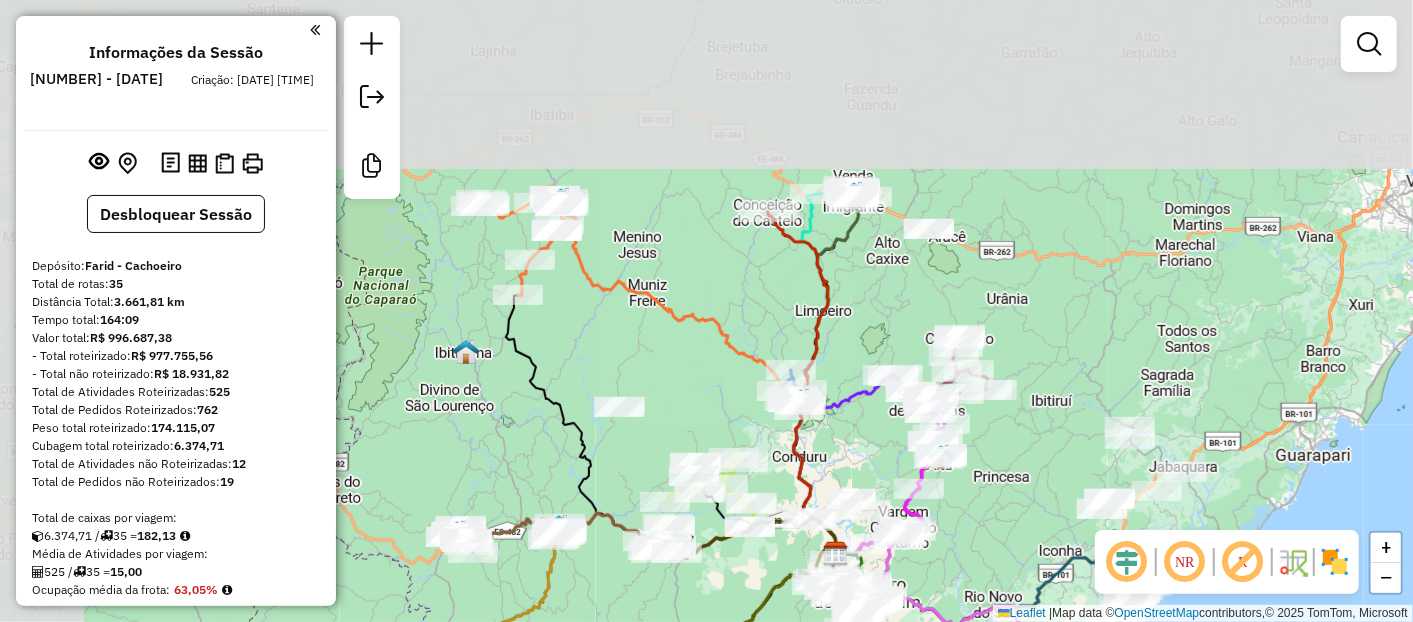 drag, startPoint x: 565, startPoint y: 185, endPoint x: 701, endPoint y: 451, distance: 298.75073 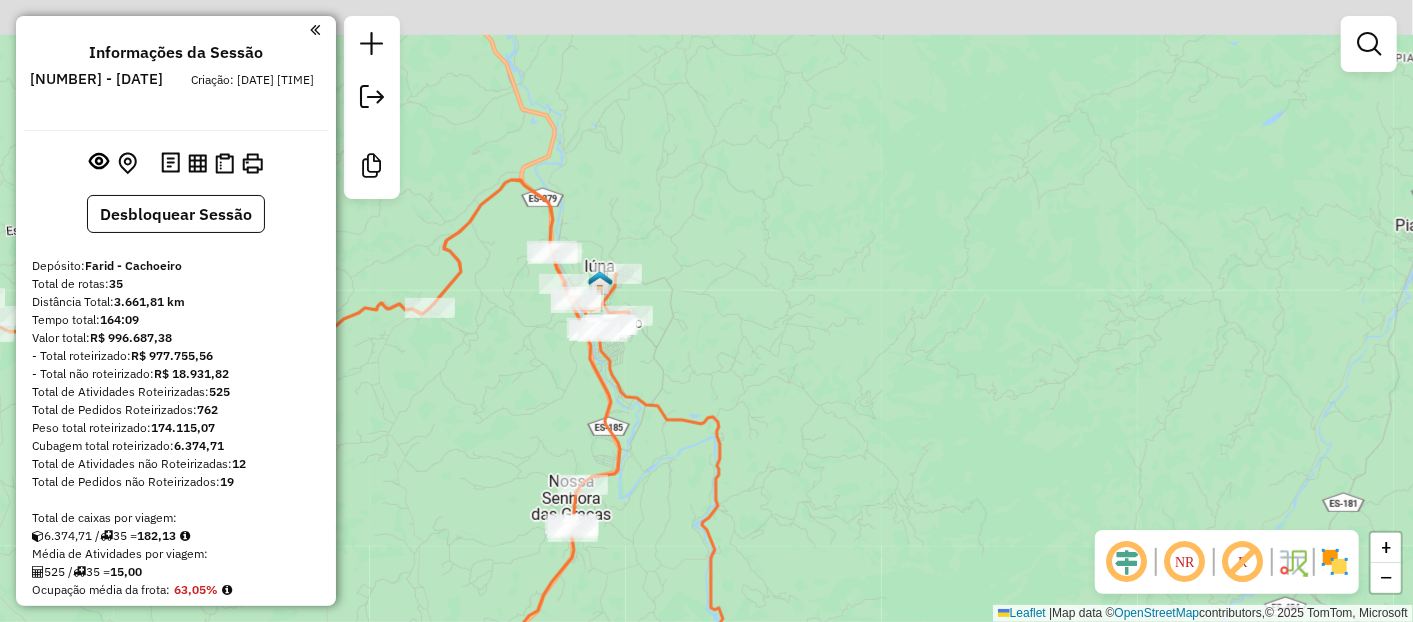 drag, startPoint x: 602, startPoint y: 271, endPoint x: 733, endPoint y: 315, distance: 138.1919 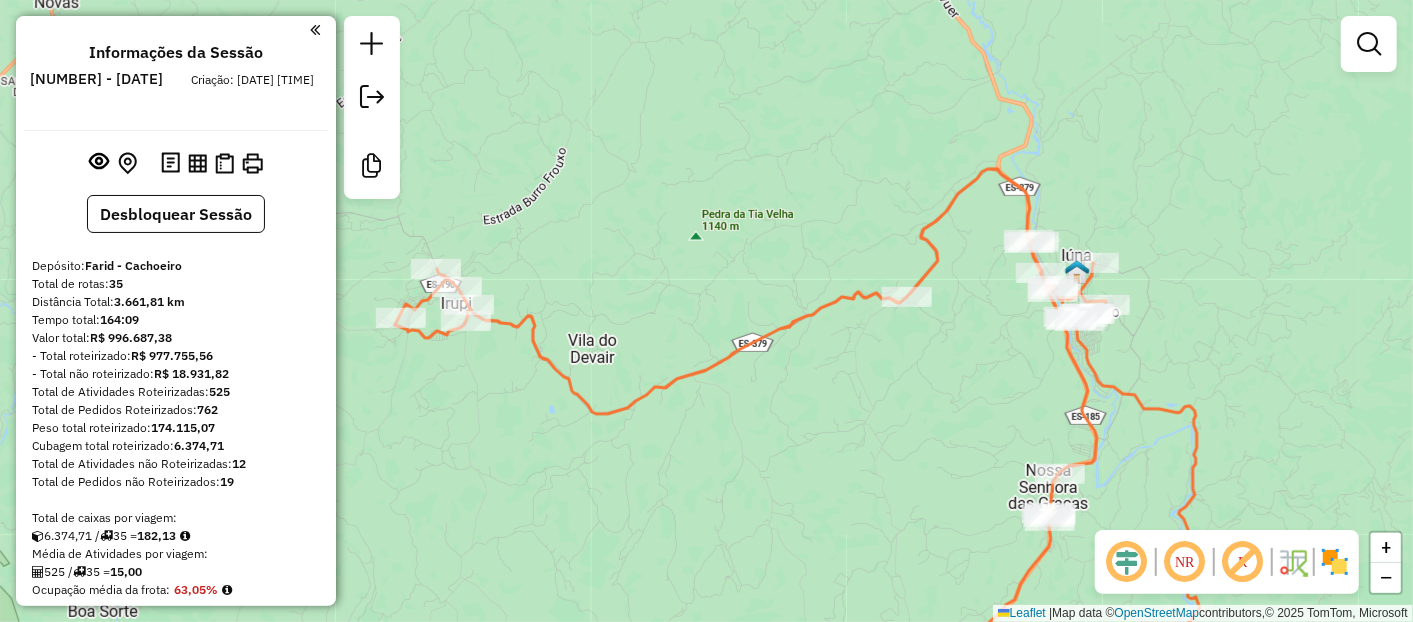 drag, startPoint x: 813, startPoint y: 485, endPoint x: 601, endPoint y: 413, distance: 223.89284 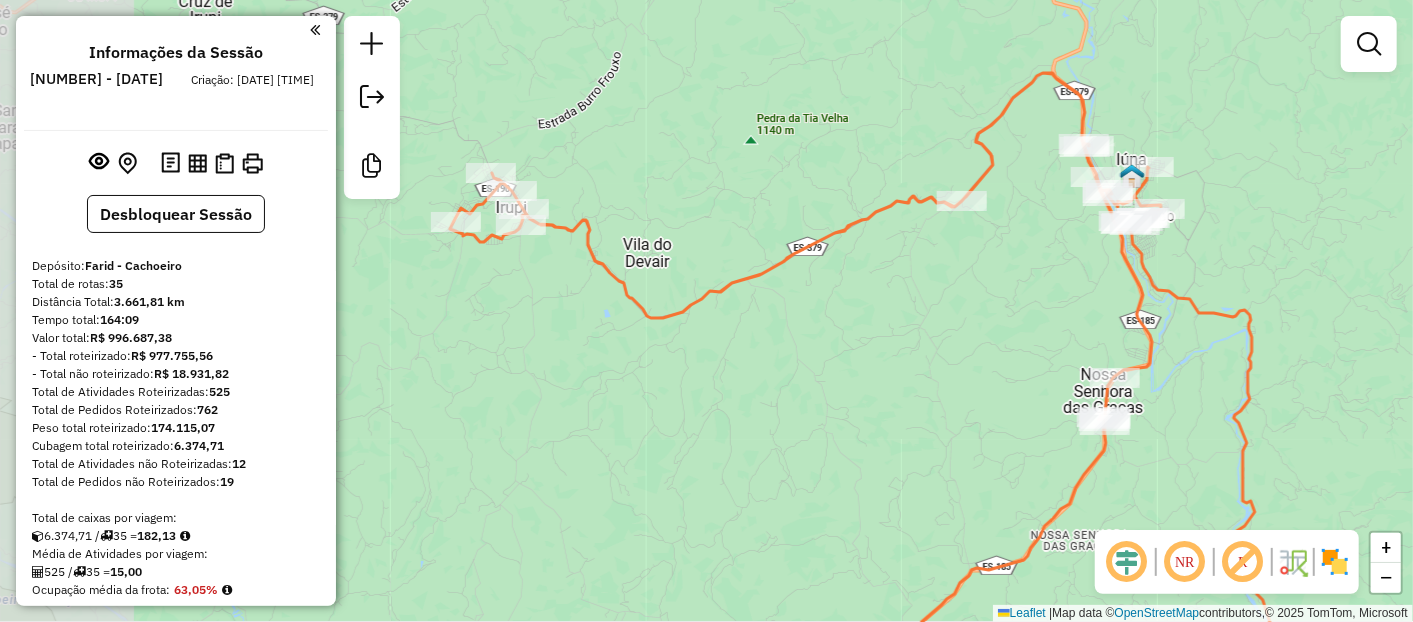 drag, startPoint x: 613, startPoint y: 402, endPoint x: 879, endPoint y: 366, distance: 268.42505 